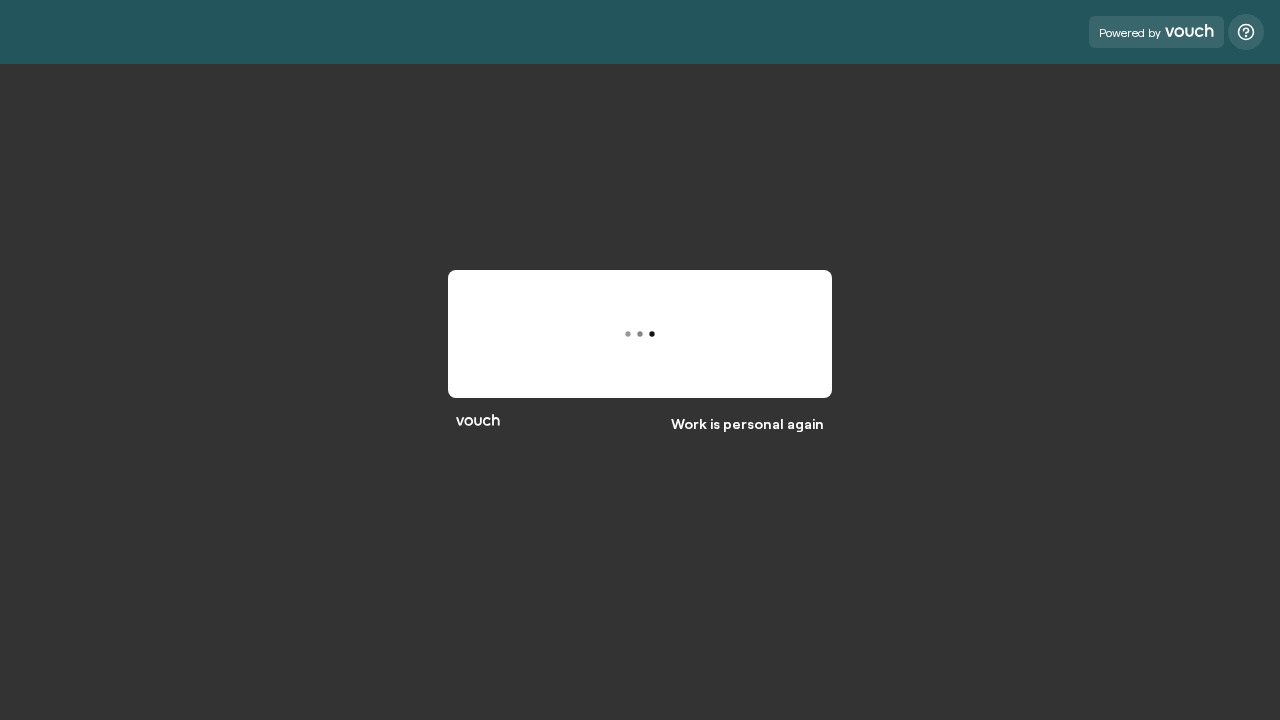 scroll, scrollTop: 0, scrollLeft: 0, axis: both 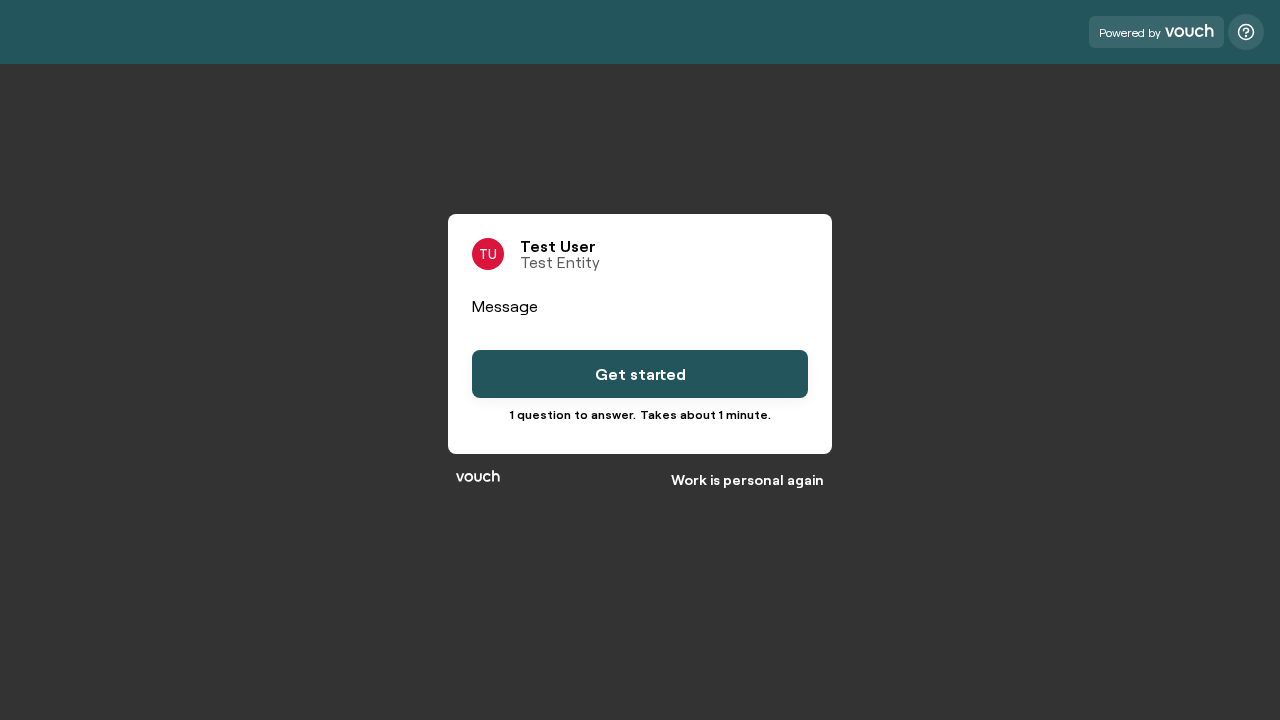 click on "Get started" at bounding box center (640, 374) 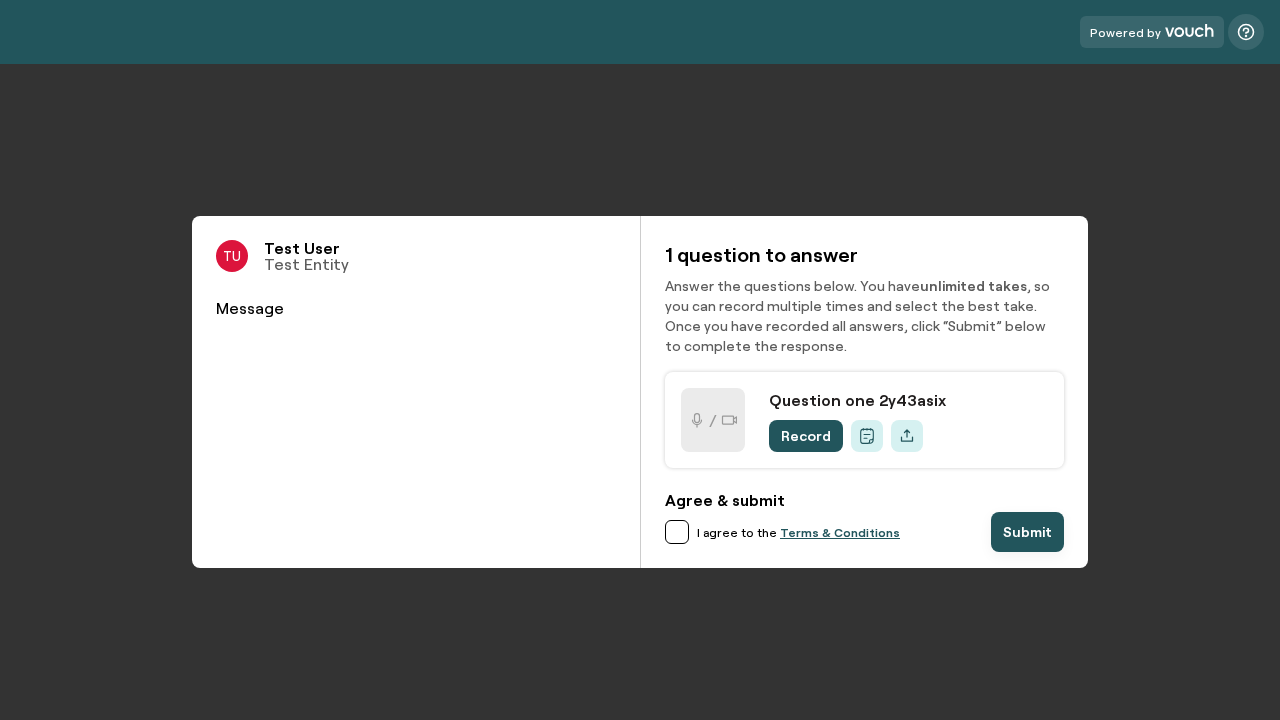 scroll, scrollTop: 0, scrollLeft: 0, axis: both 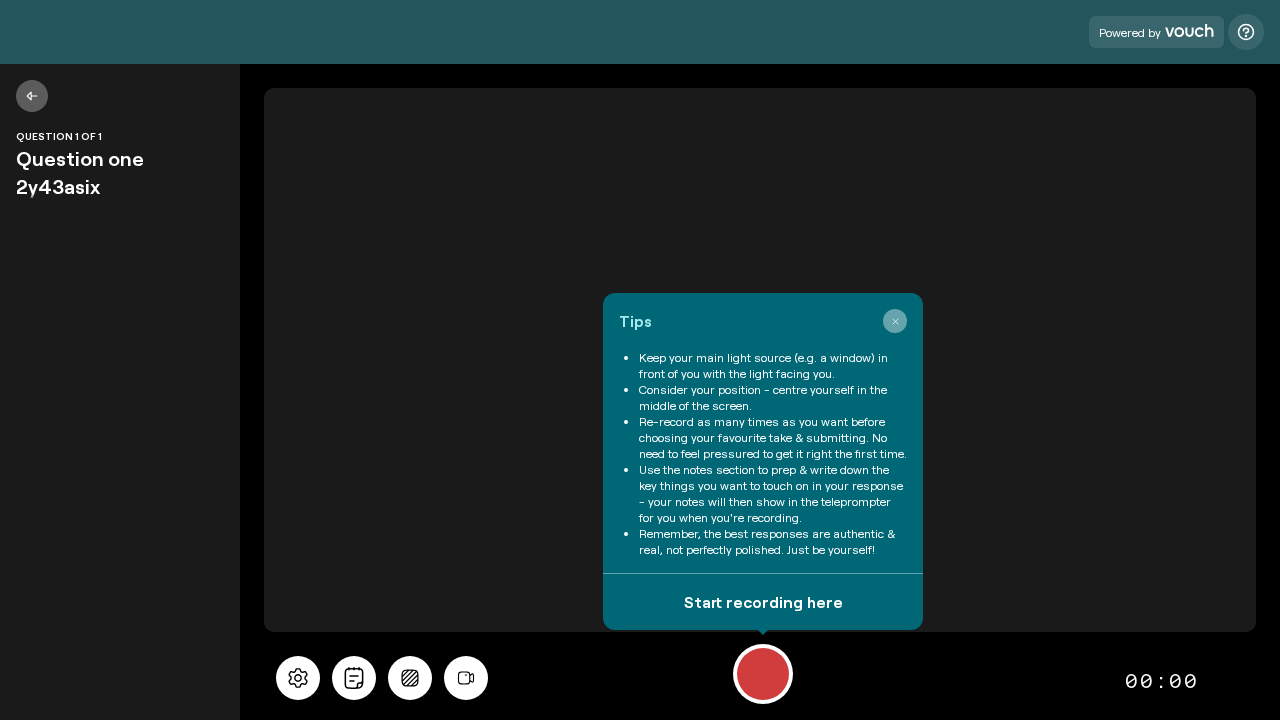 click 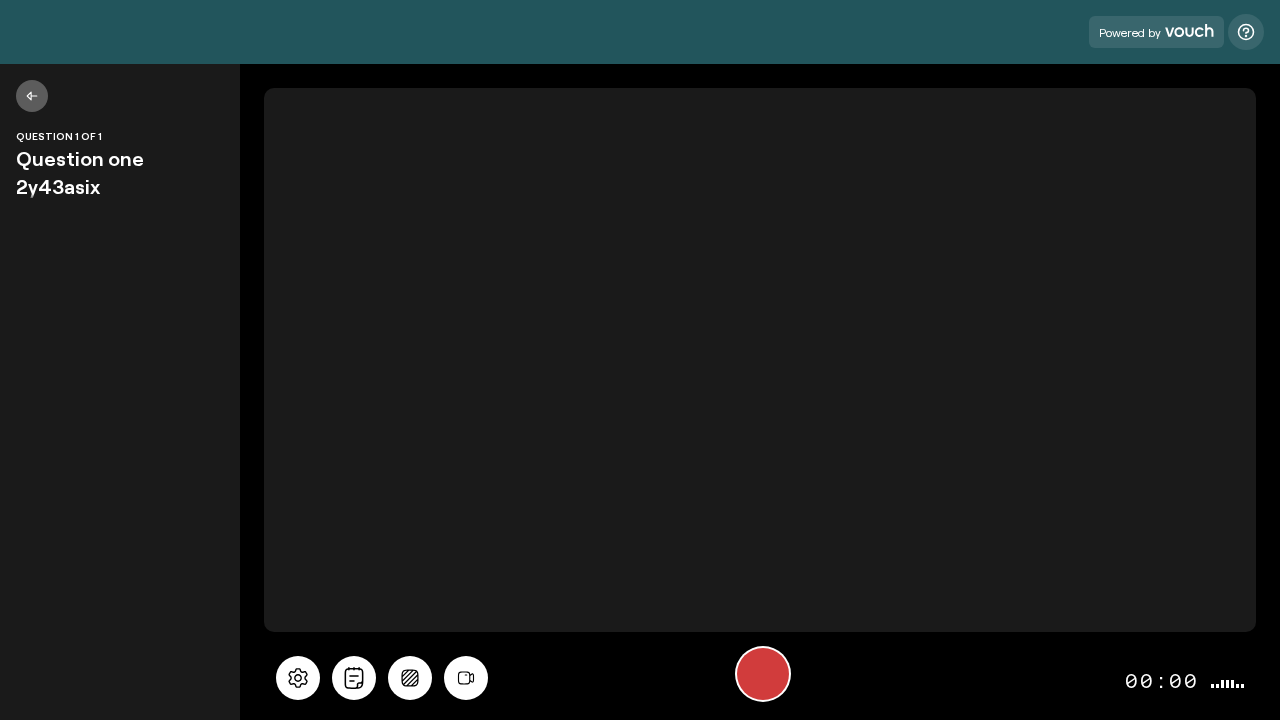 click at bounding box center (763, 674) 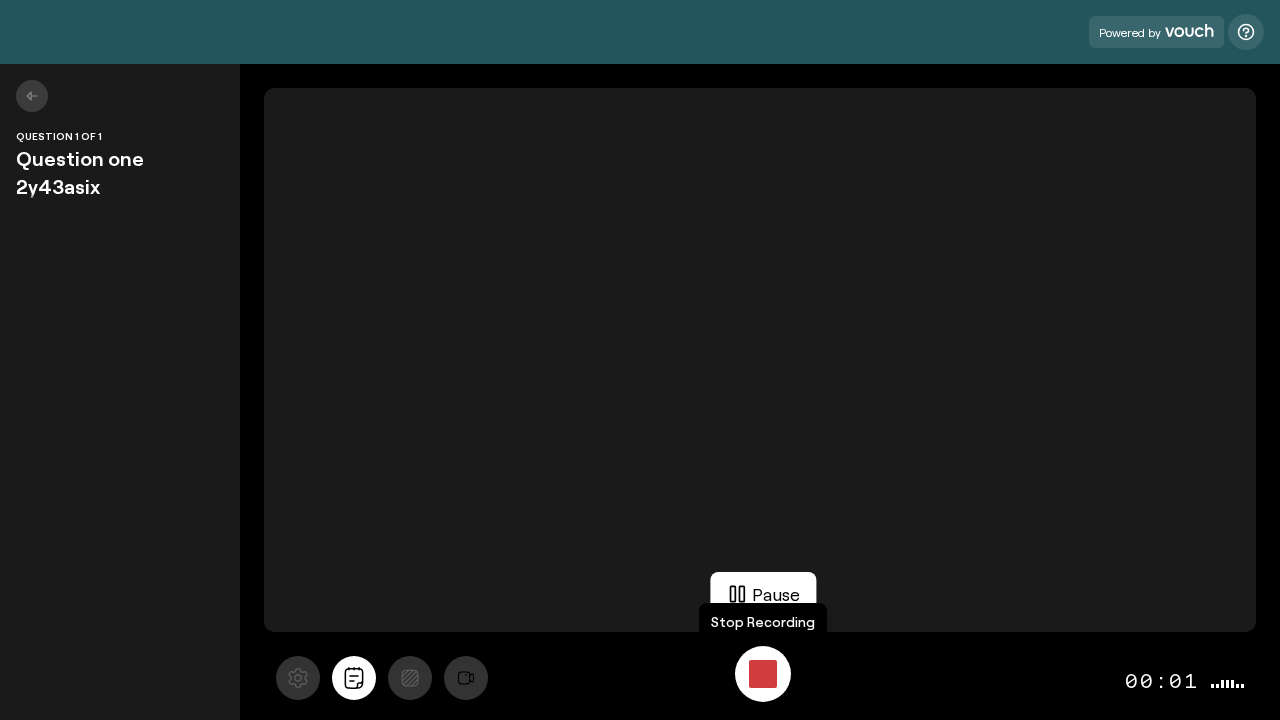 click at bounding box center [763, 674] 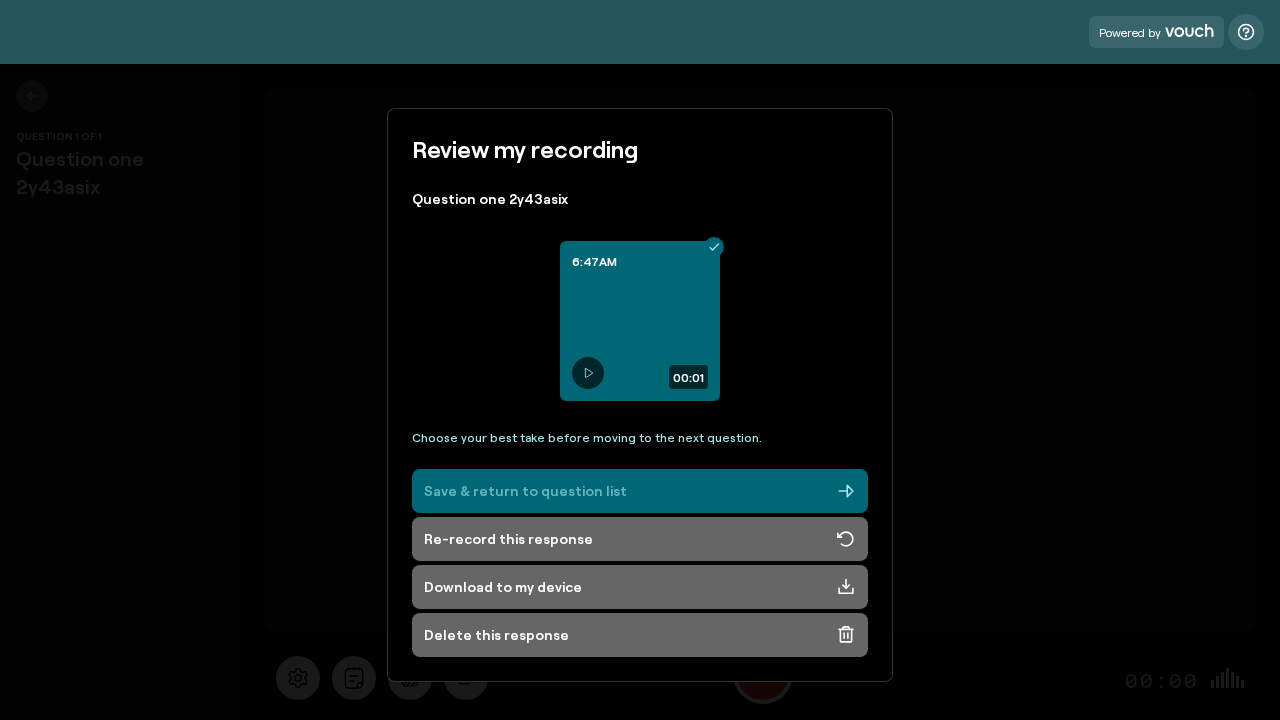 click on "Save & return to question list" at bounding box center [640, 491] 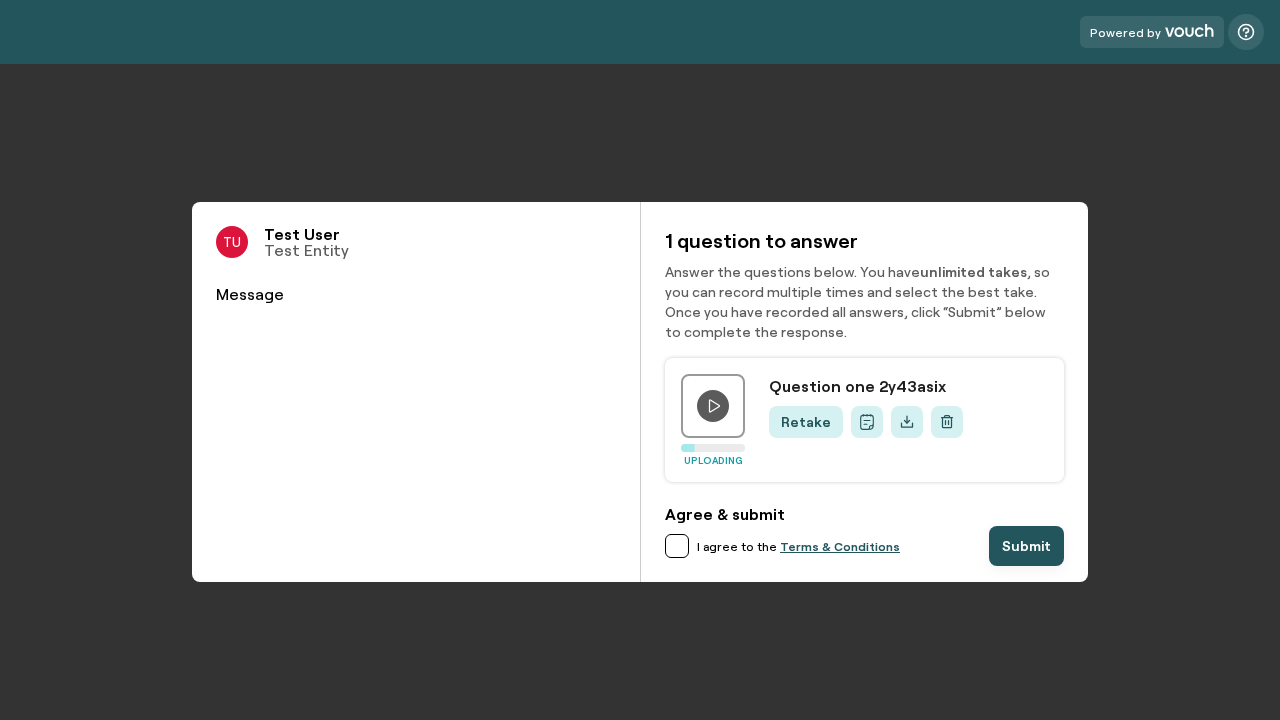 click at bounding box center [677, 546] 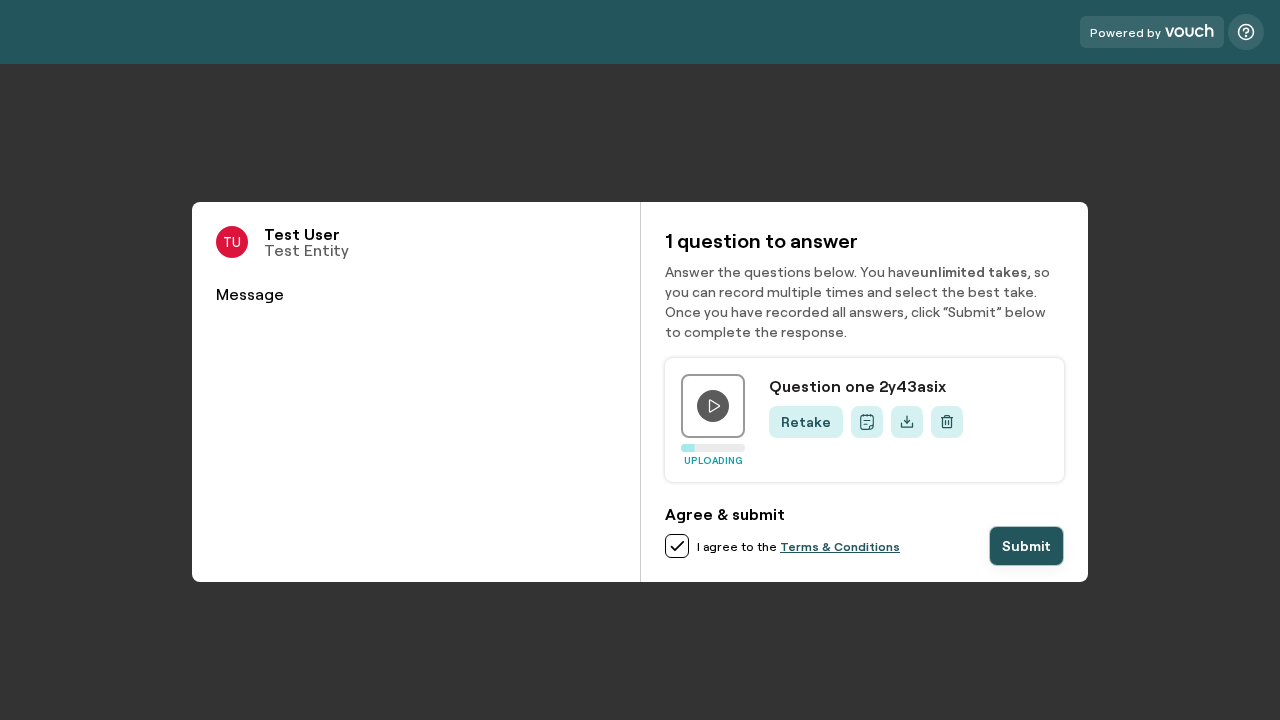 click on "Submit" at bounding box center (1026, 546) 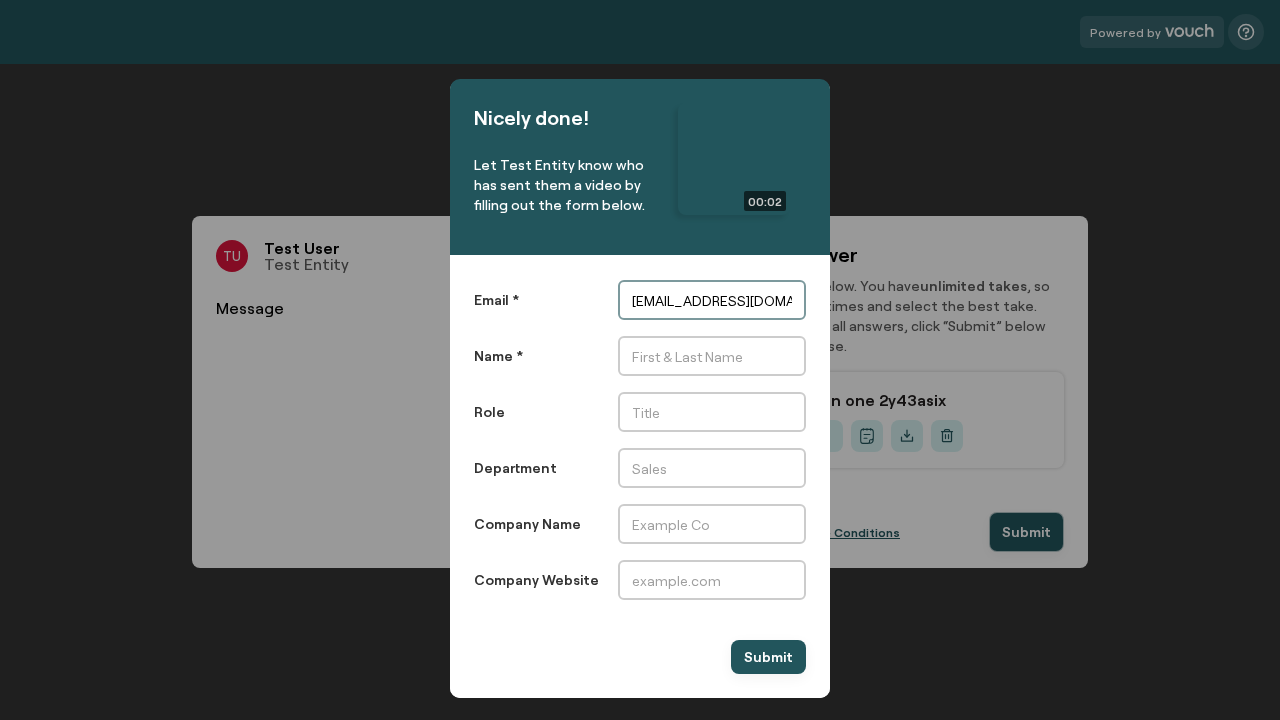 type on "[EMAIL_ADDRESS][DOMAIN_NAME]" 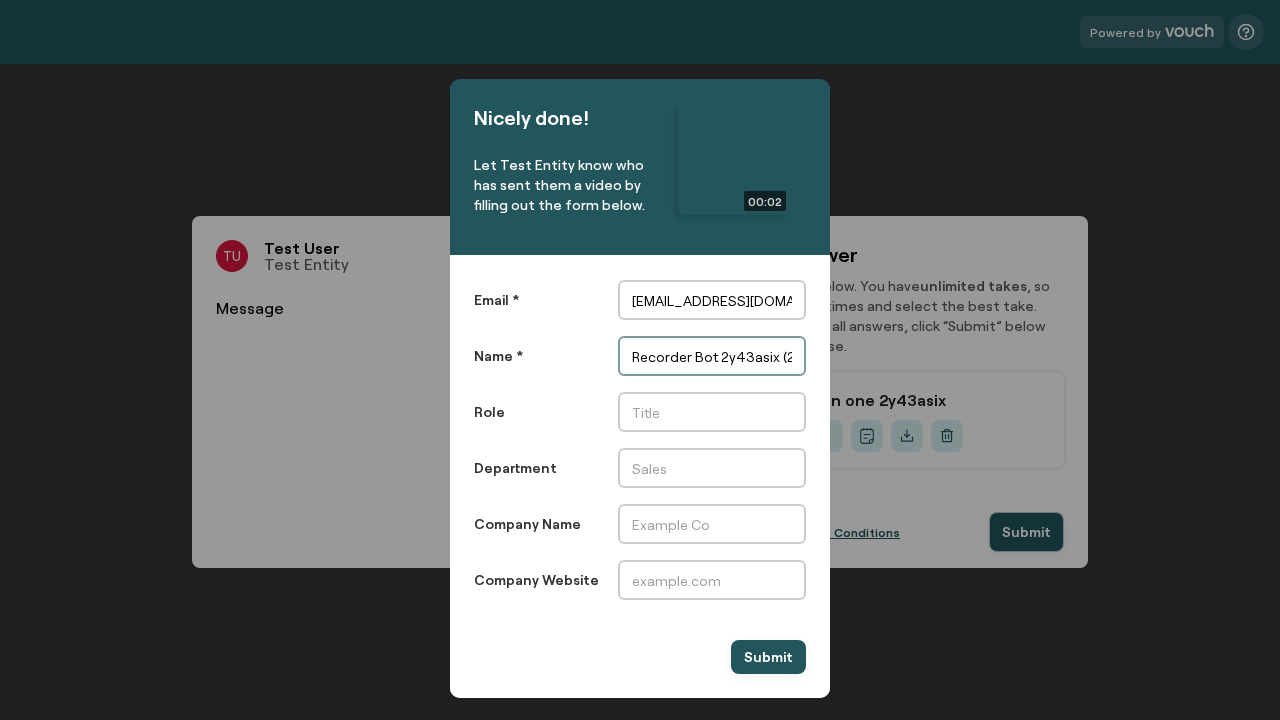 scroll, scrollTop: 0, scrollLeft: 0, axis: both 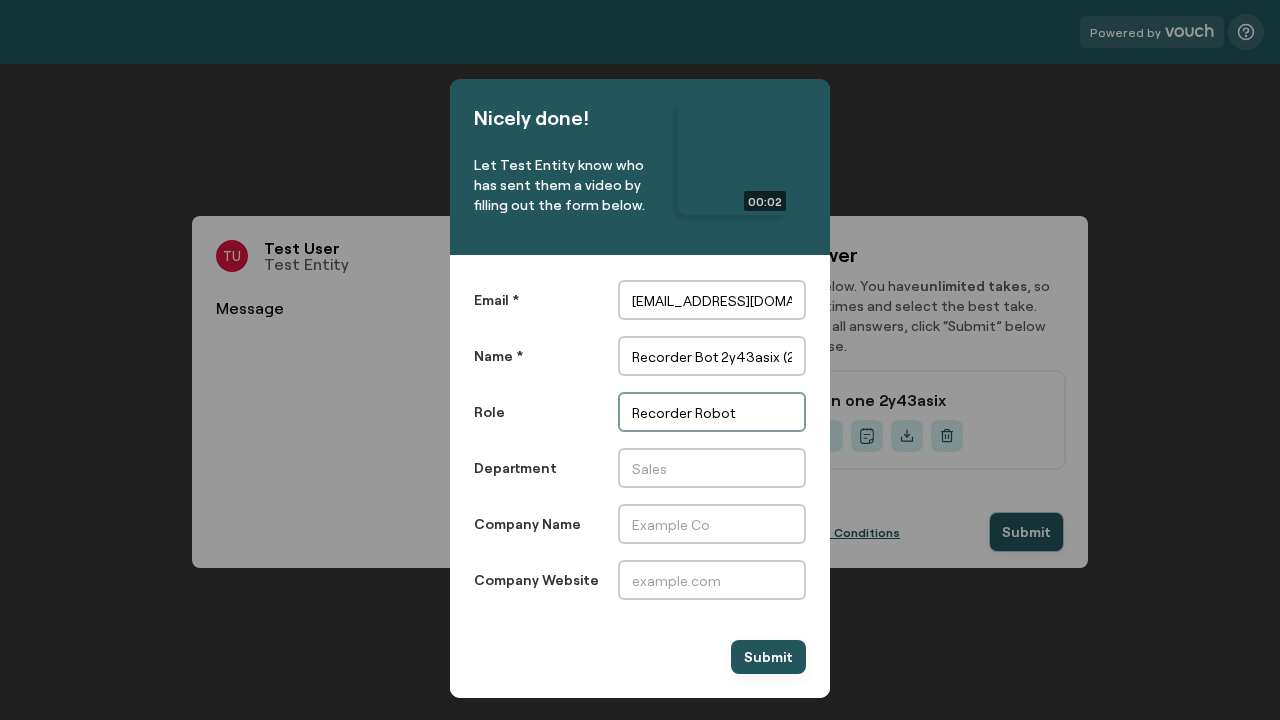 type on "Recorder Robot" 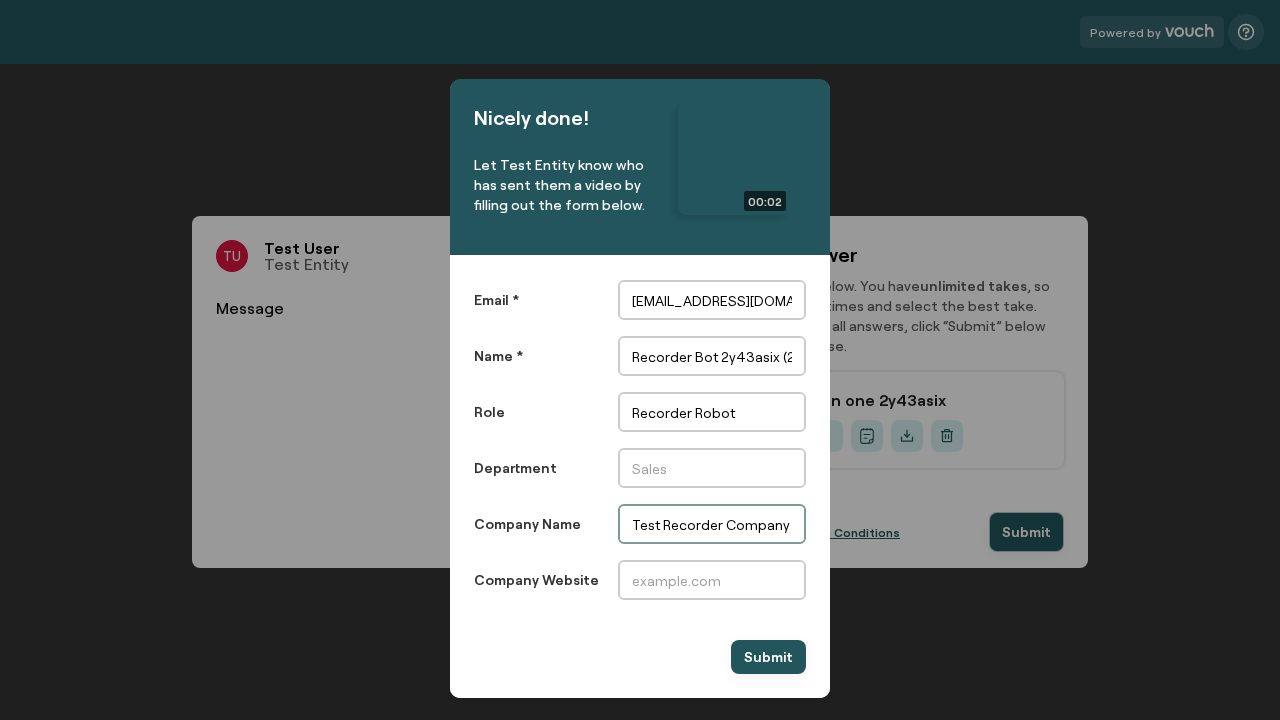 type on "Test Recorder Company (2nehf0ey)" 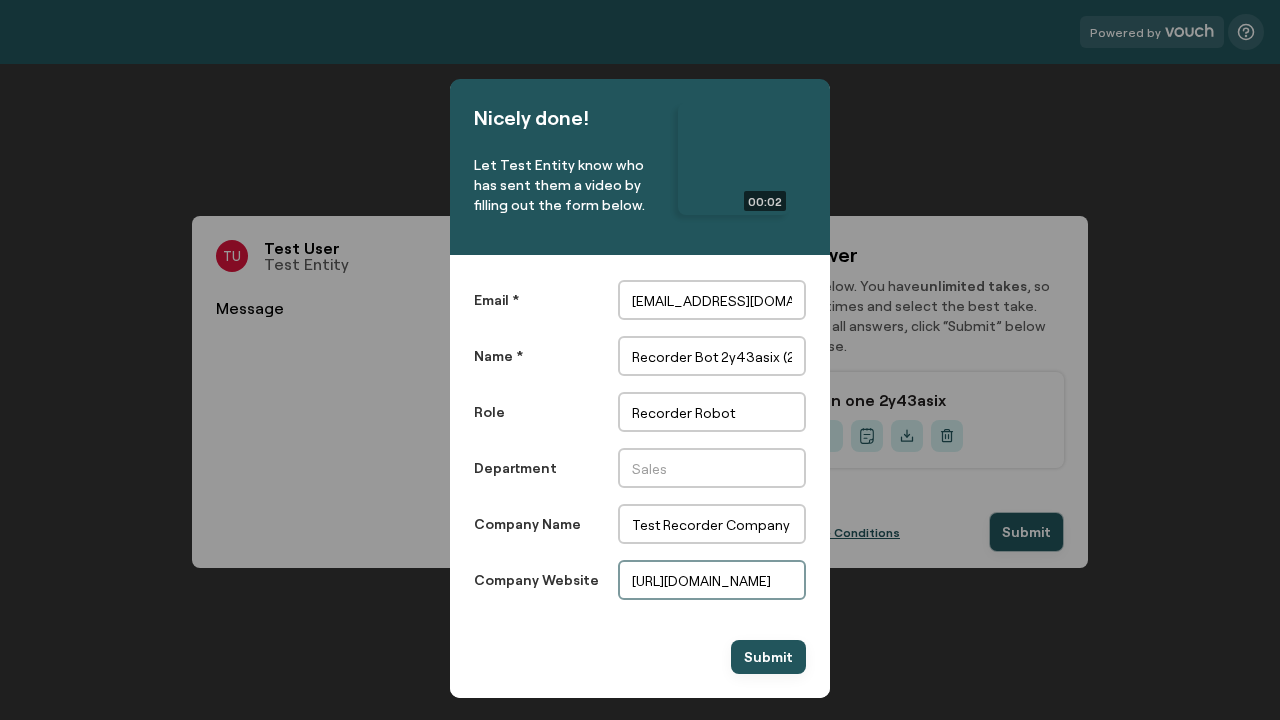 scroll, scrollTop: 0, scrollLeft: 0, axis: both 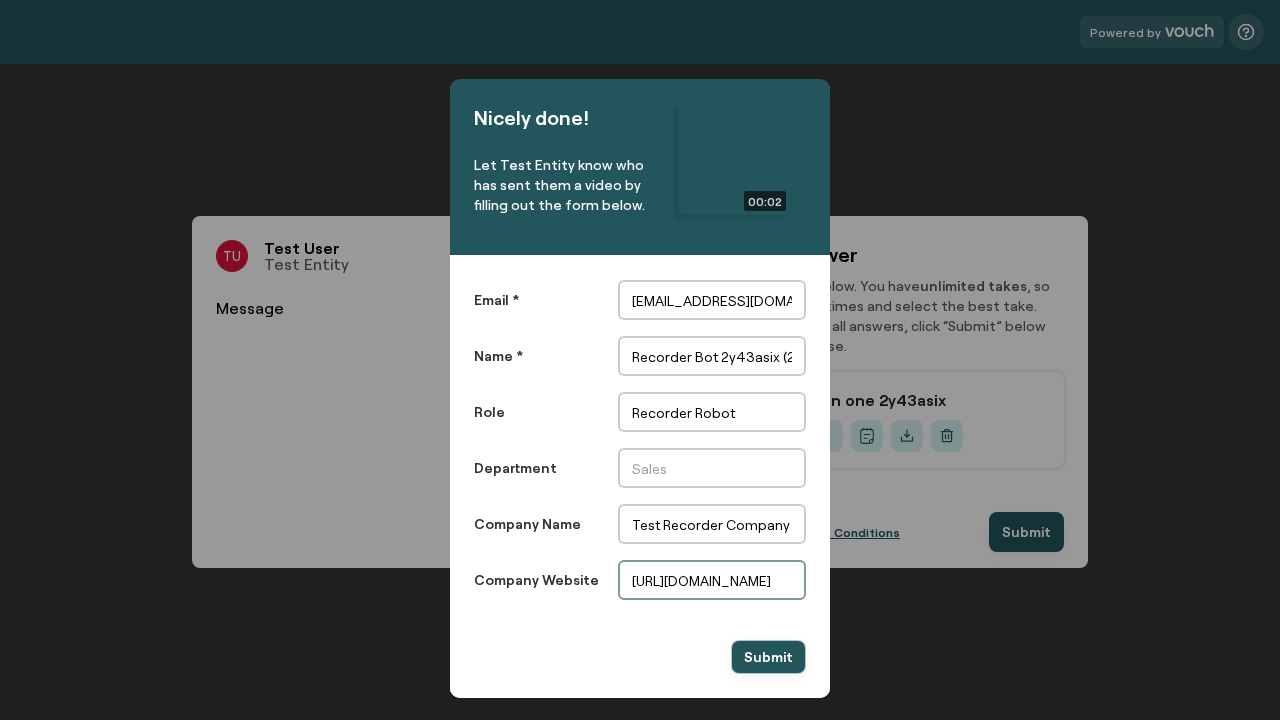 type on "[URL][DOMAIN_NAME]" 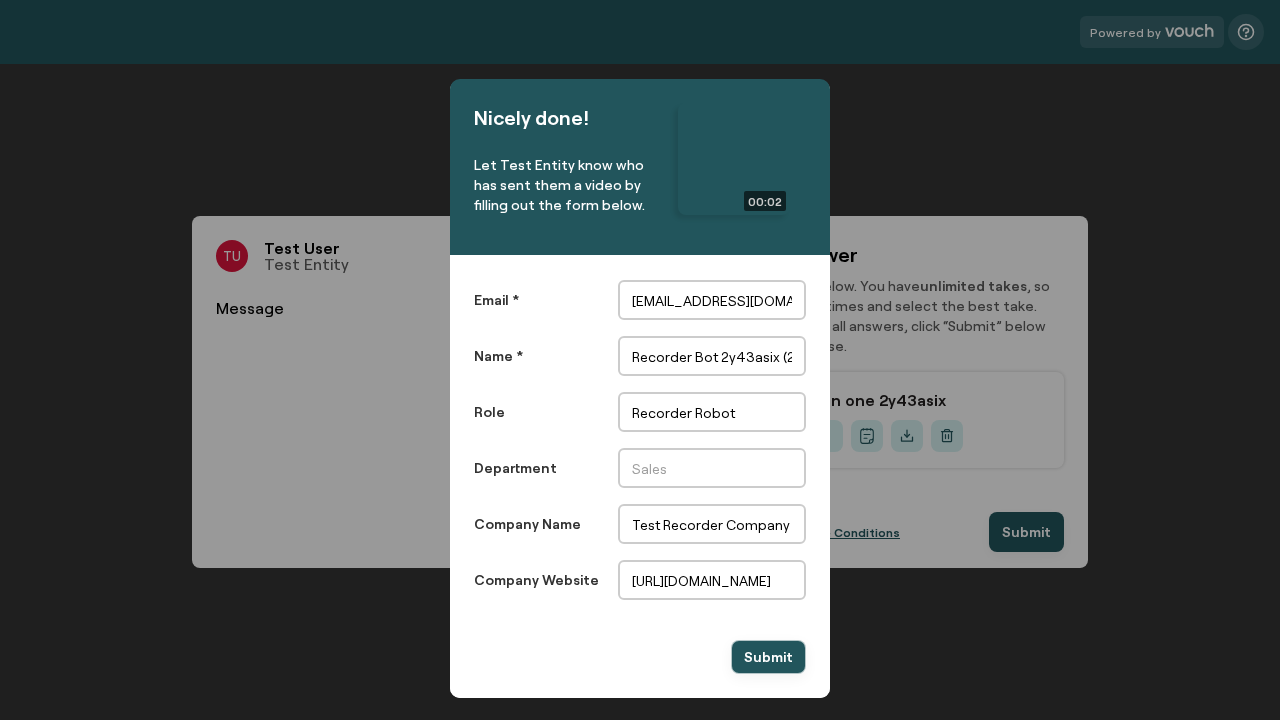 click on "Submit" at bounding box center [768, 657] 